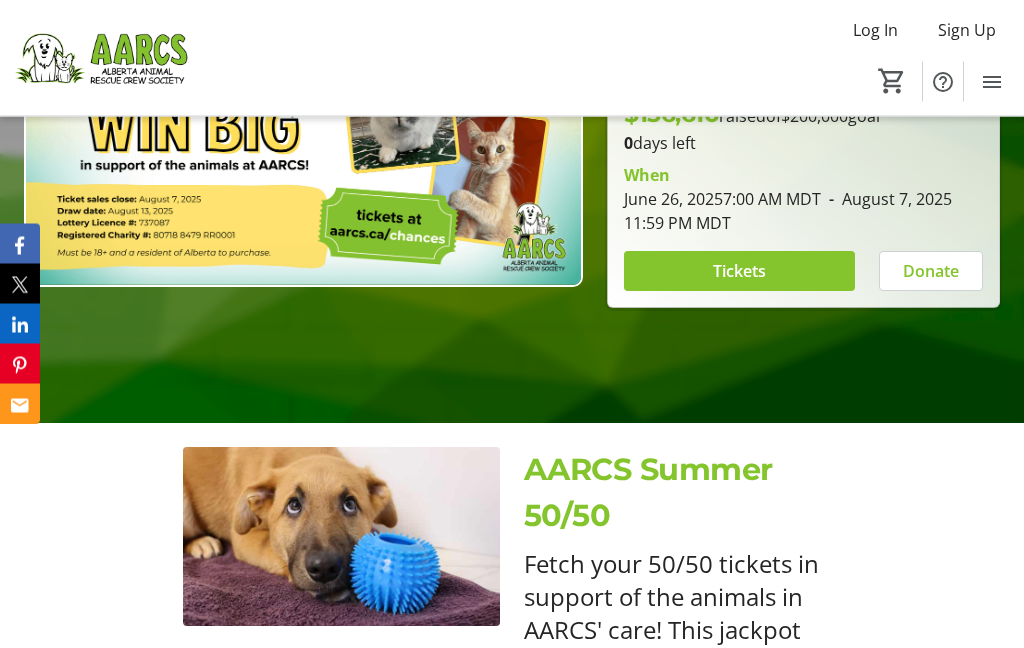 scroll, scrollTop: 256, scrollLeft: 0, axis: vertical 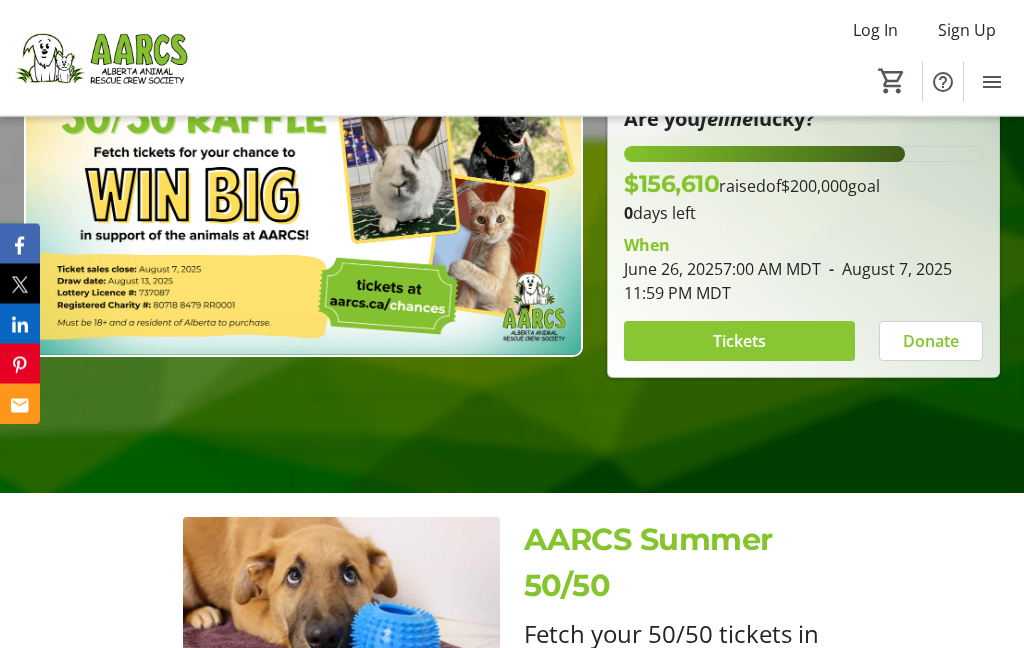 click on "Tickets" at bounding box center [739, 342] 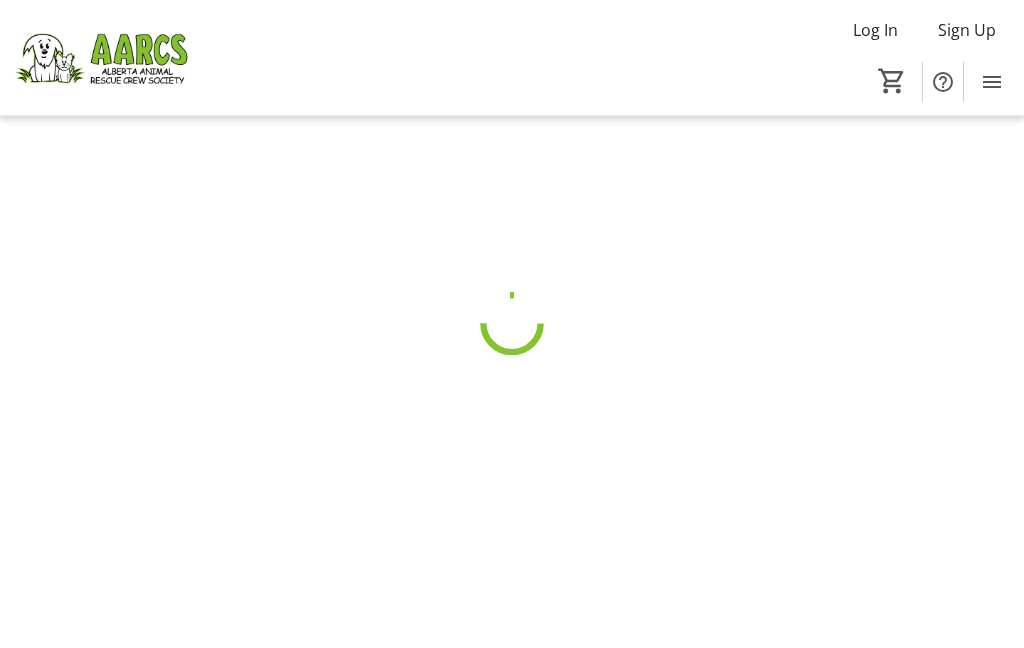 scroll, scrollTop: 80, scrollLeft: 0, axis: vertical 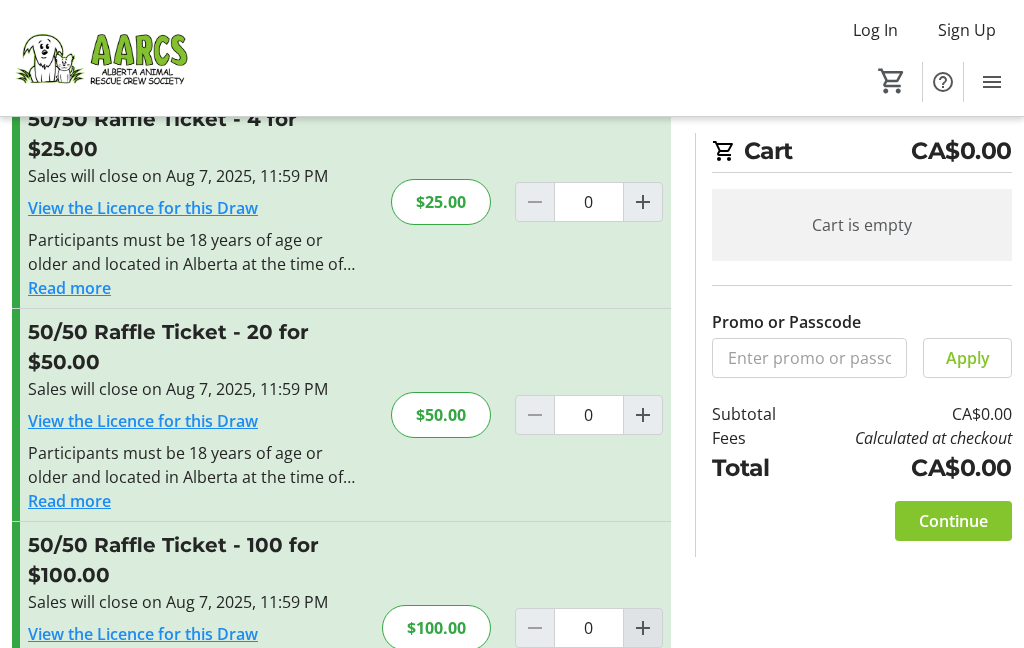 click 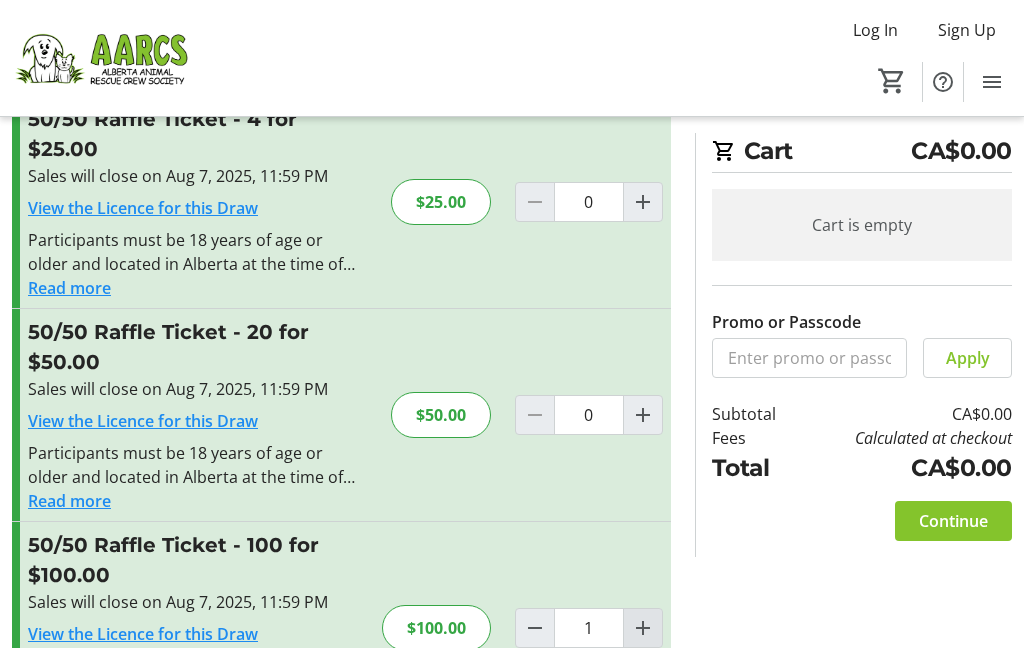 click 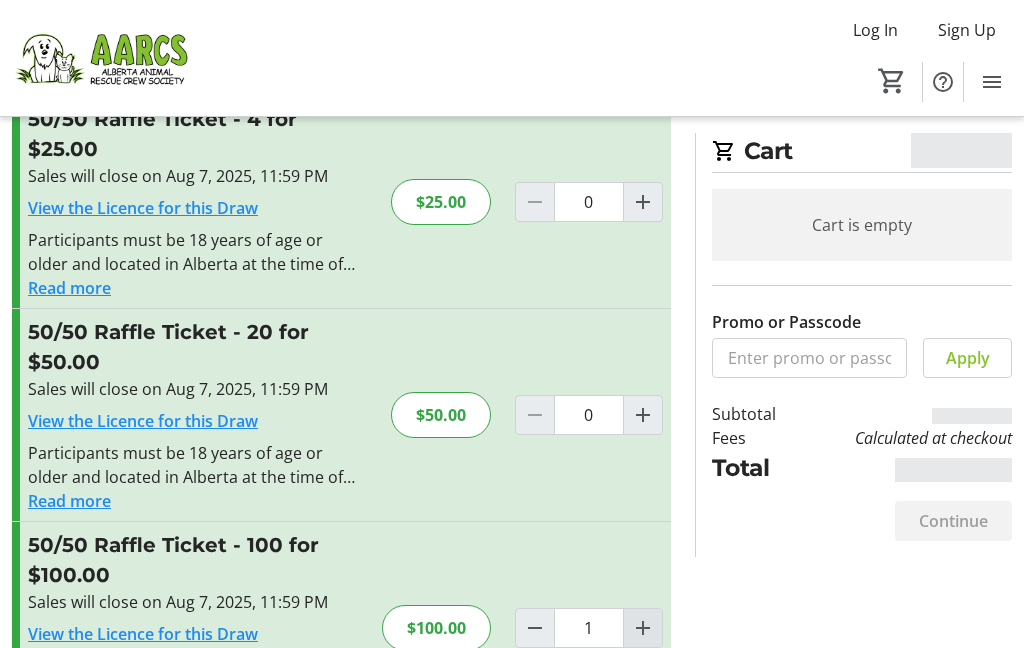 type on "2" 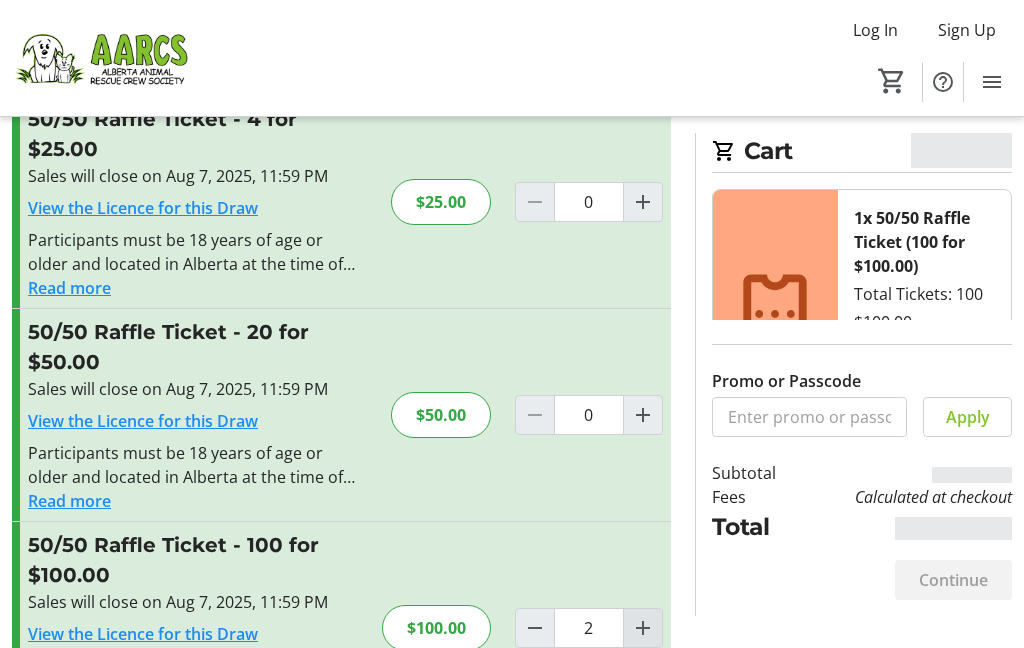 type on "2" 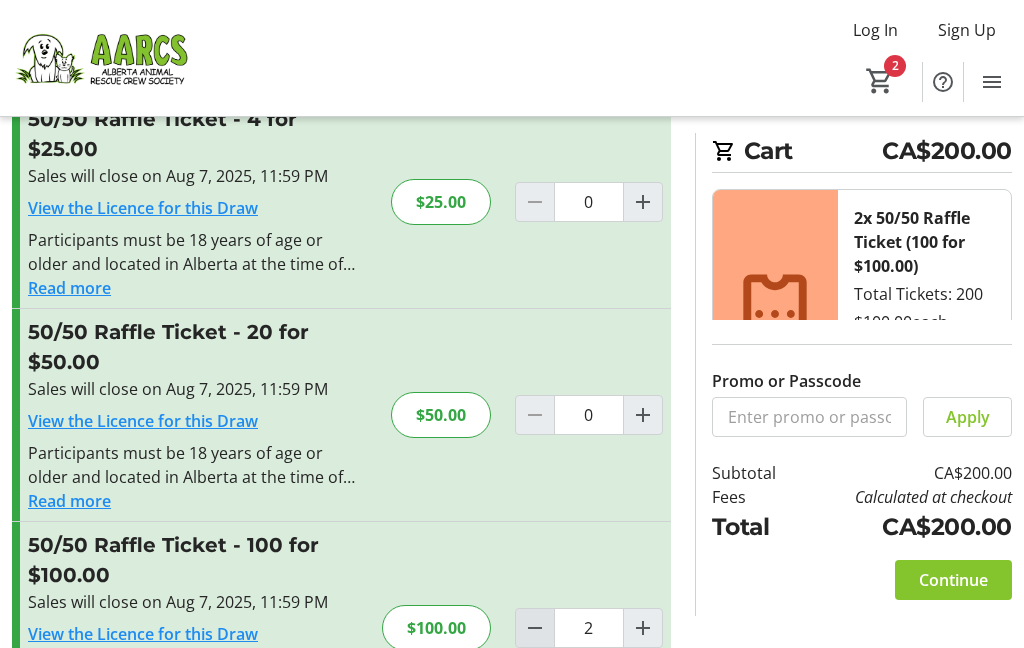 click 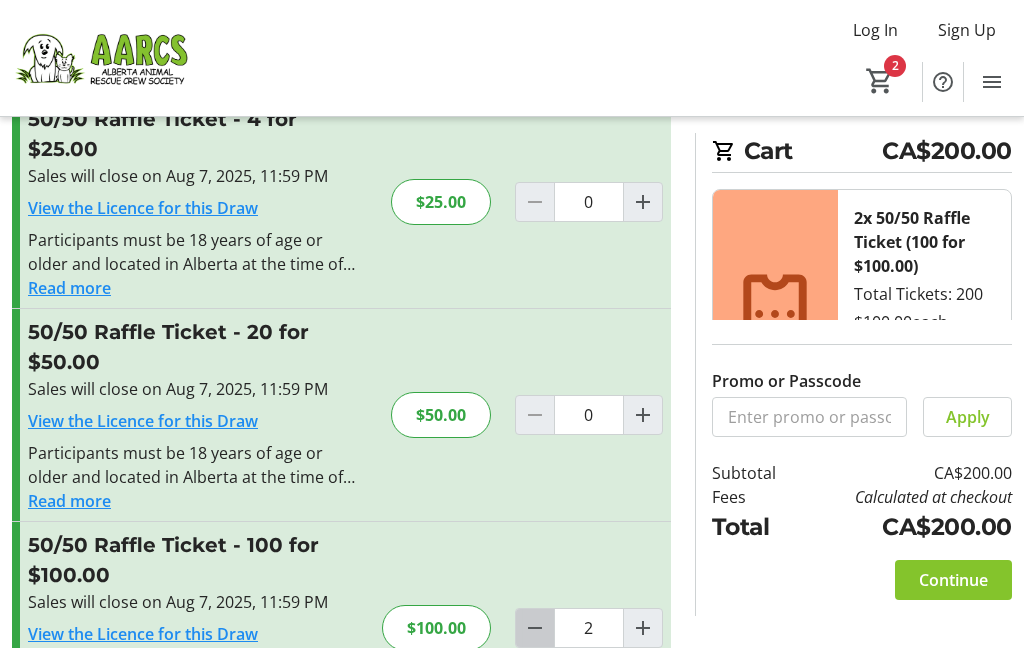 type on "1" 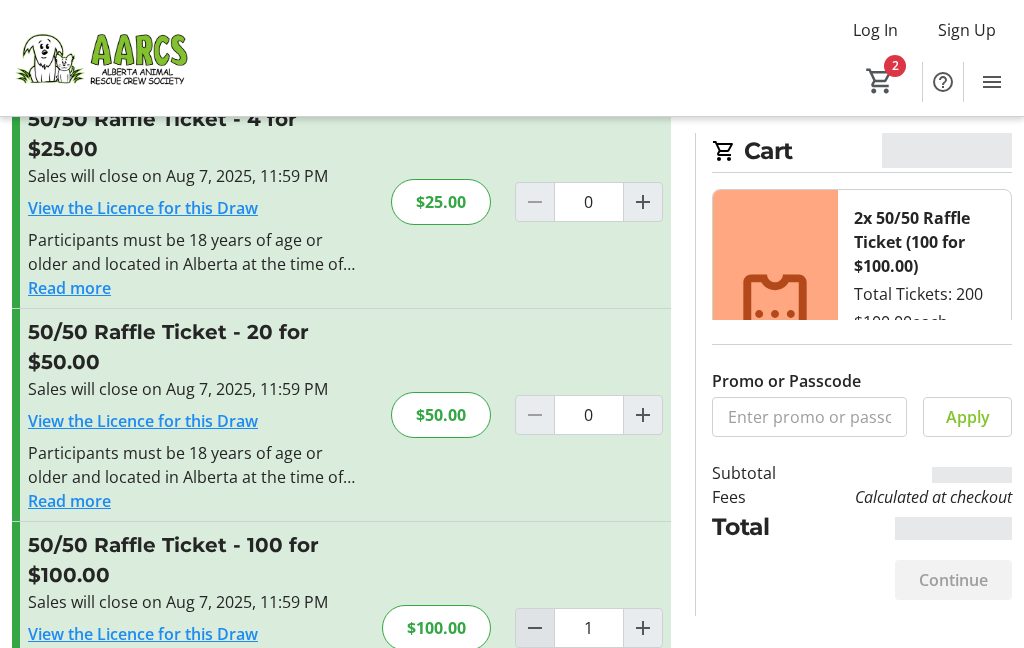 type on "1" 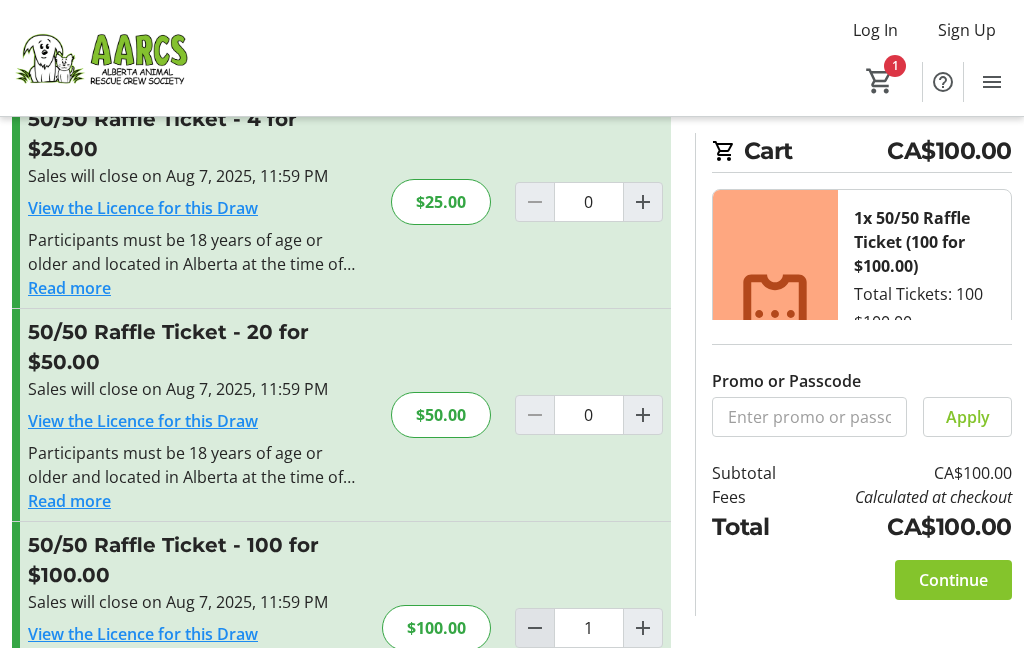 scroll, scrollTop: 333, scrollLeft: 0, axis: vertical 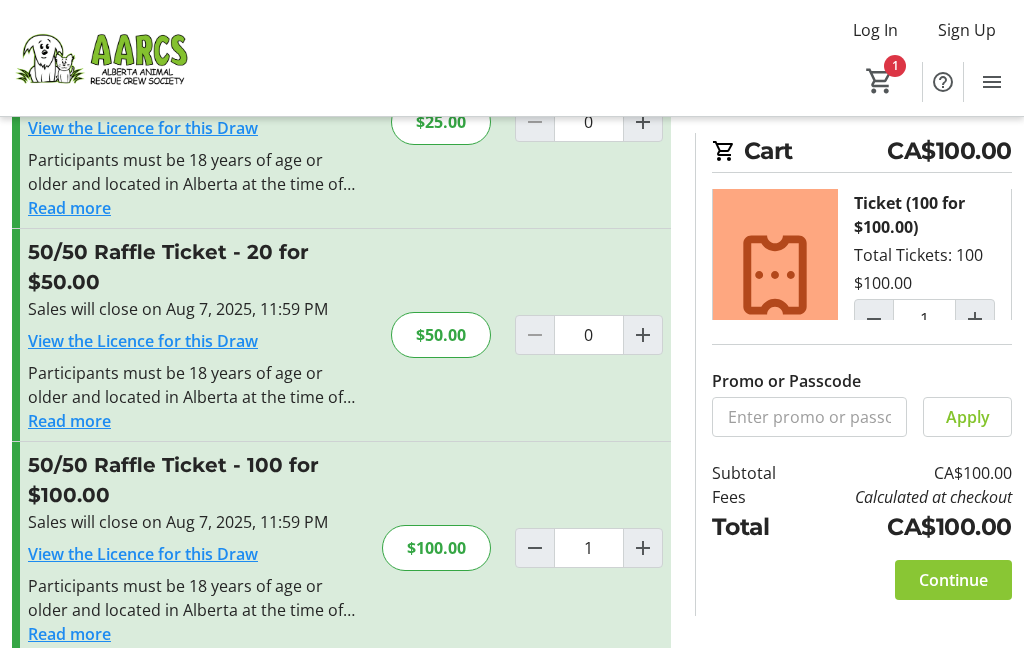click on "Continue" 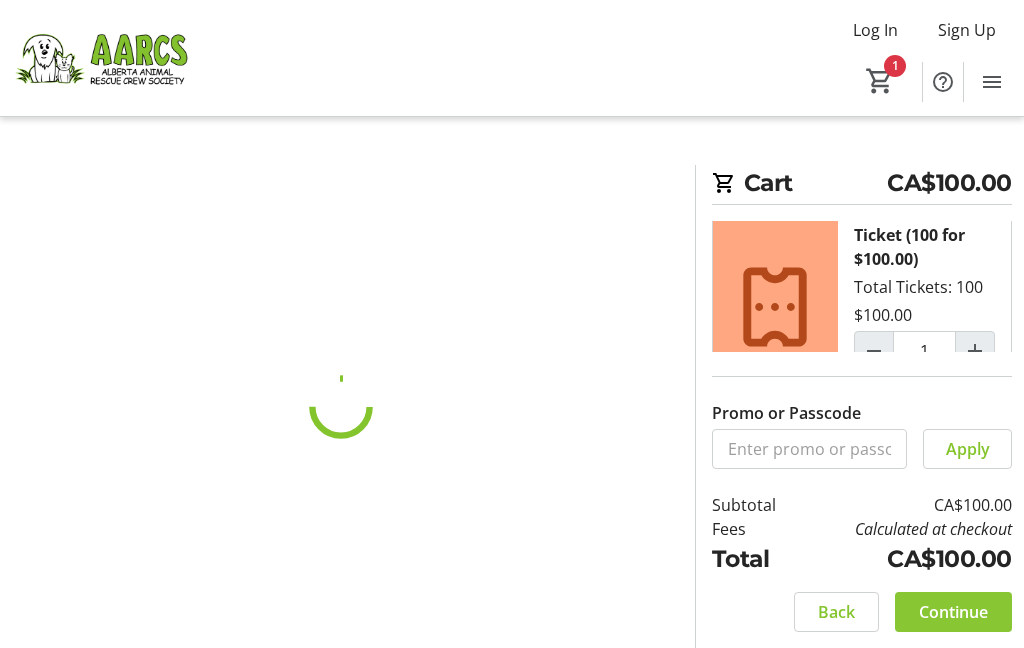 scroll, scrollTop: 80, scrollLeft: 0, axis: vertical 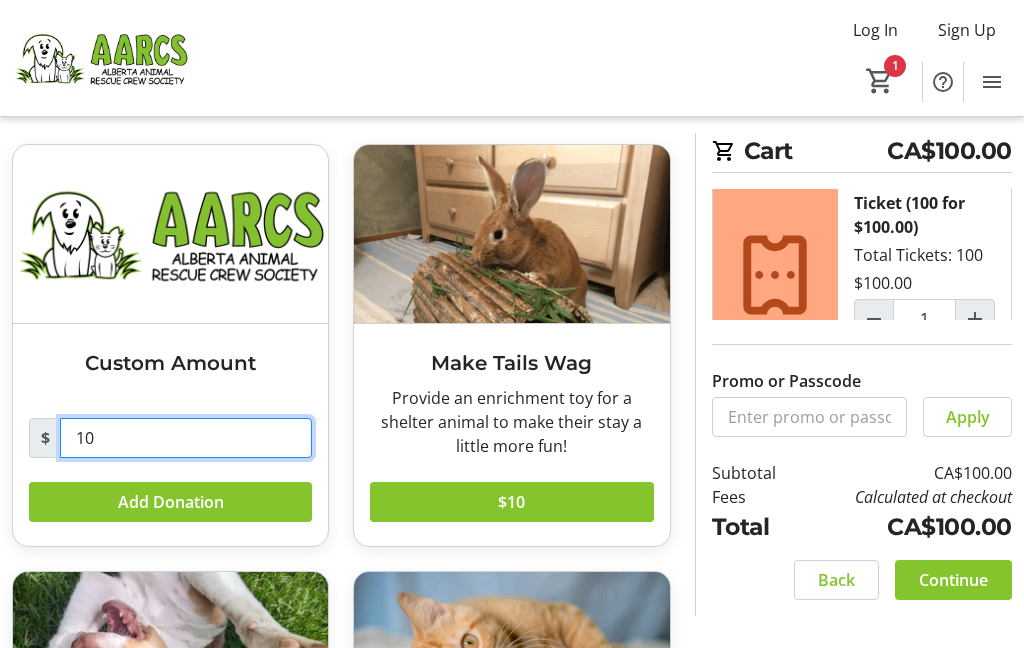 click on "10" at bounding box center [186, 438] 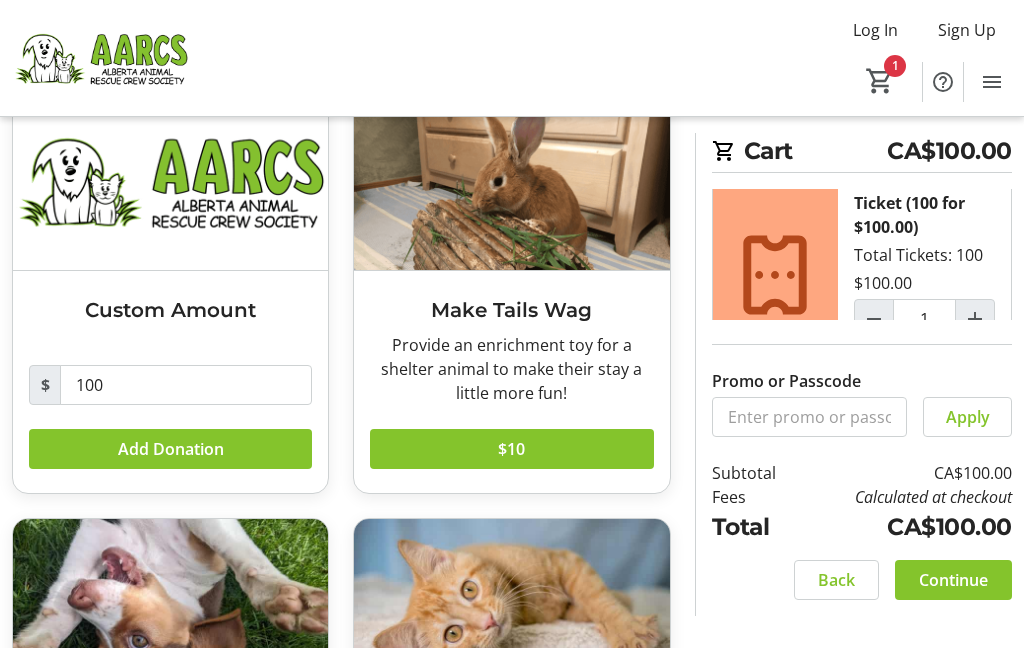 scroll, scrollTop: 132, scrollLeft: 0, axis: vertical 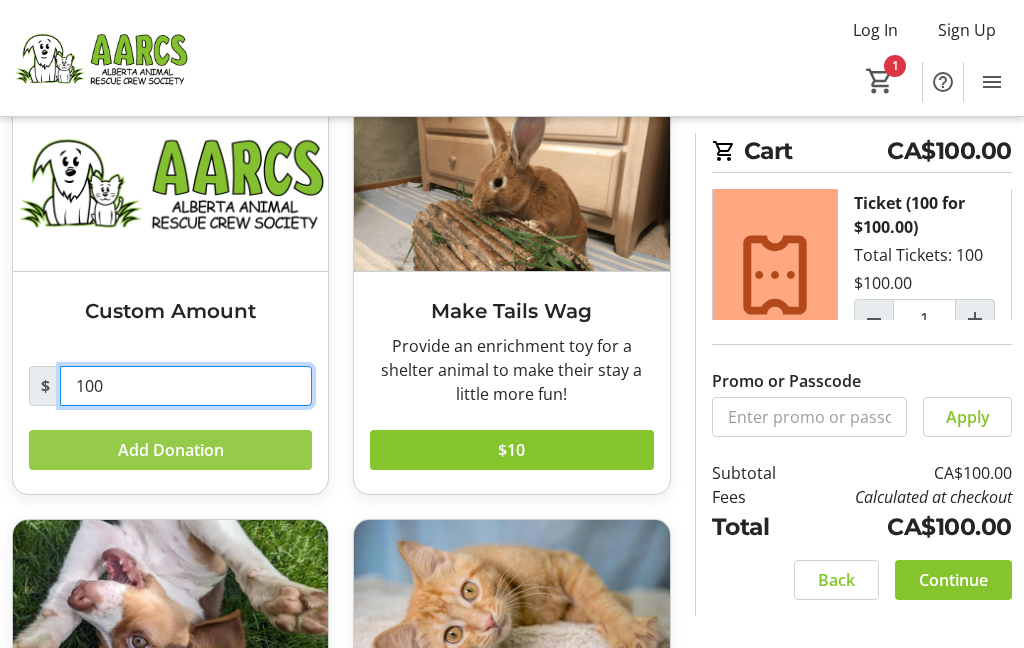 type on "100" 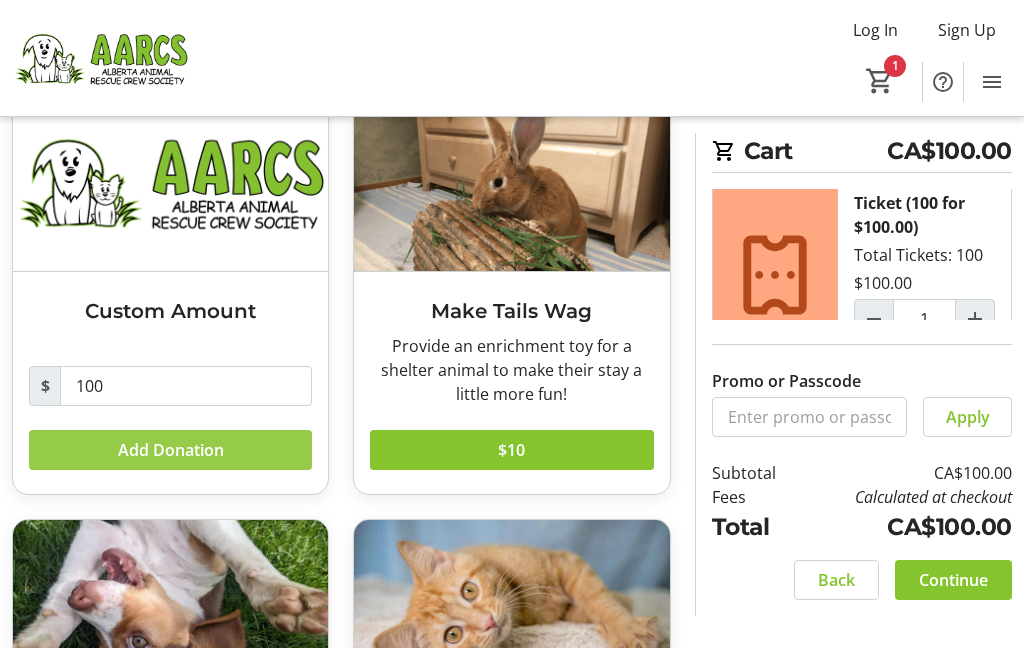 click on "Add Donation" 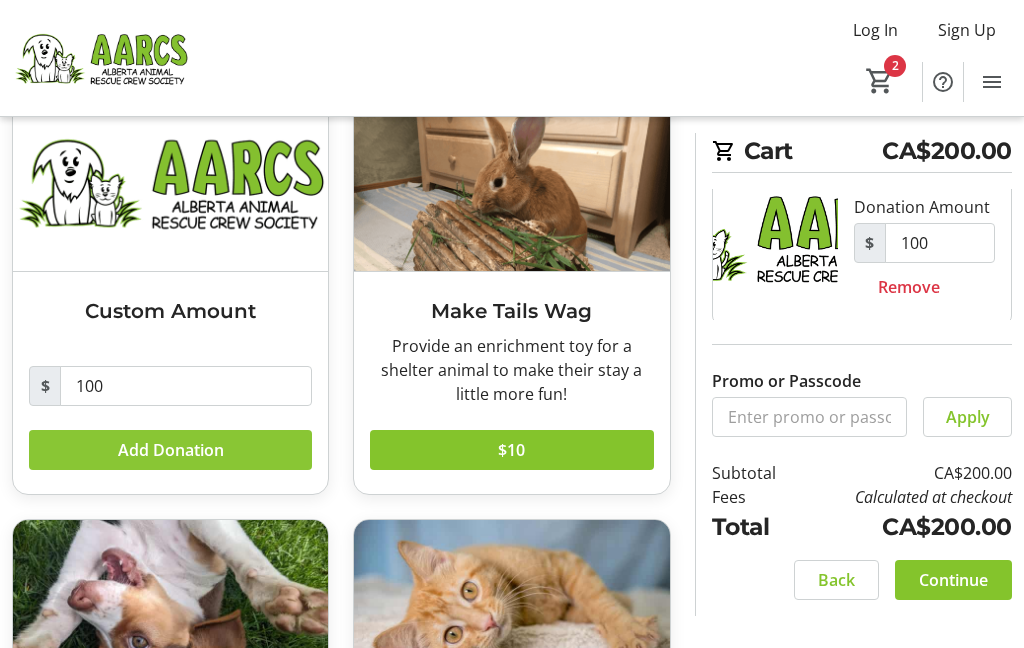 scroll, scrollTop: 373, scrollLeft: 0, axis: vertical 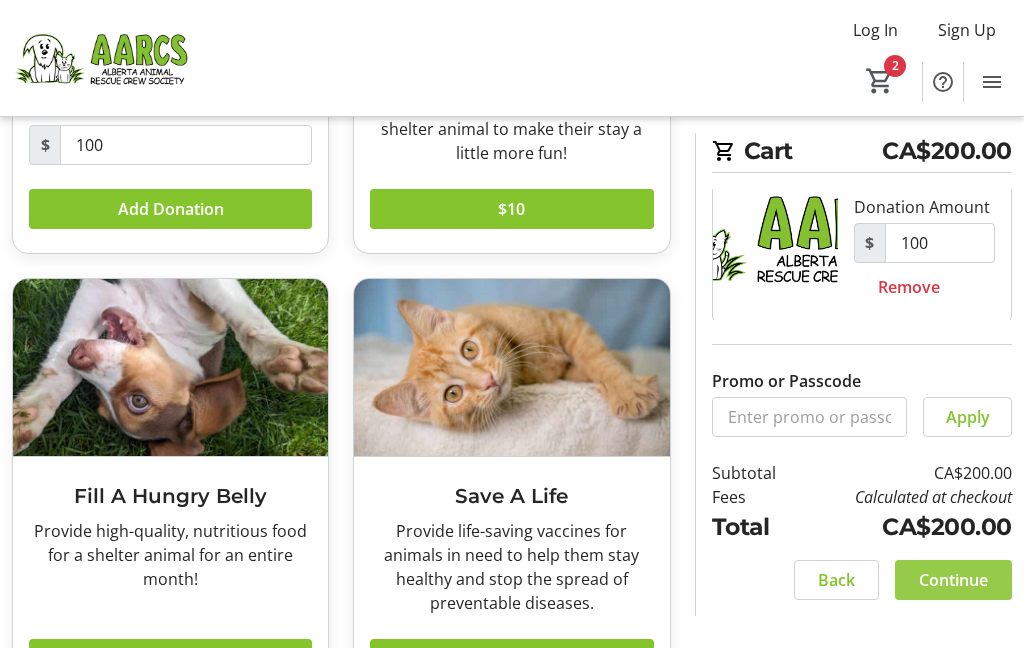 click on "Continue" 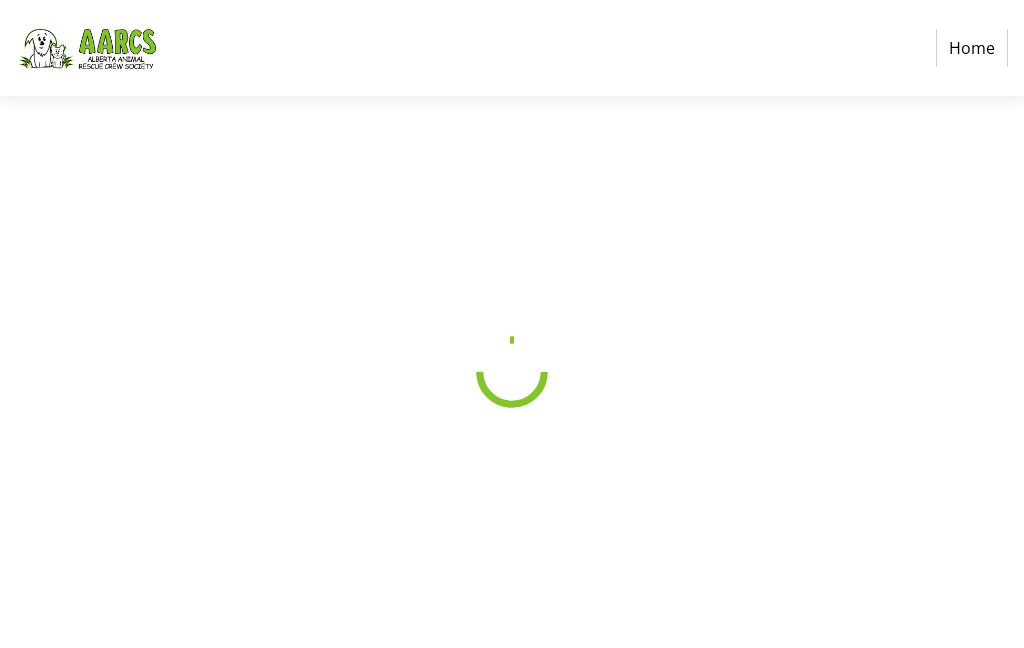 scroll, scrollTop: 80, scrollLeft: 0, axis: vertical 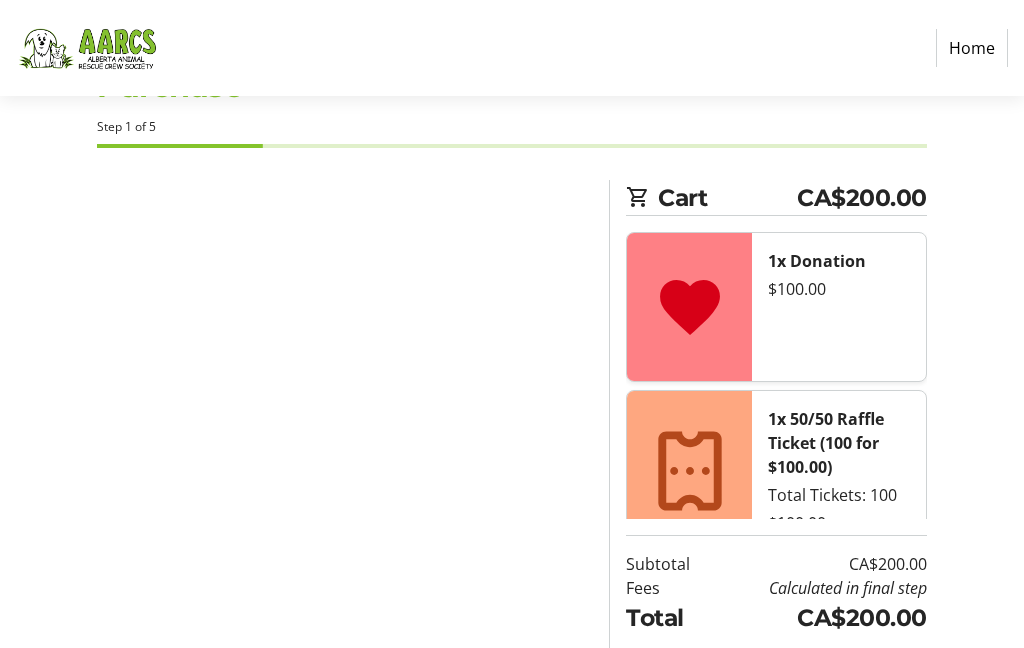 select on "CA" 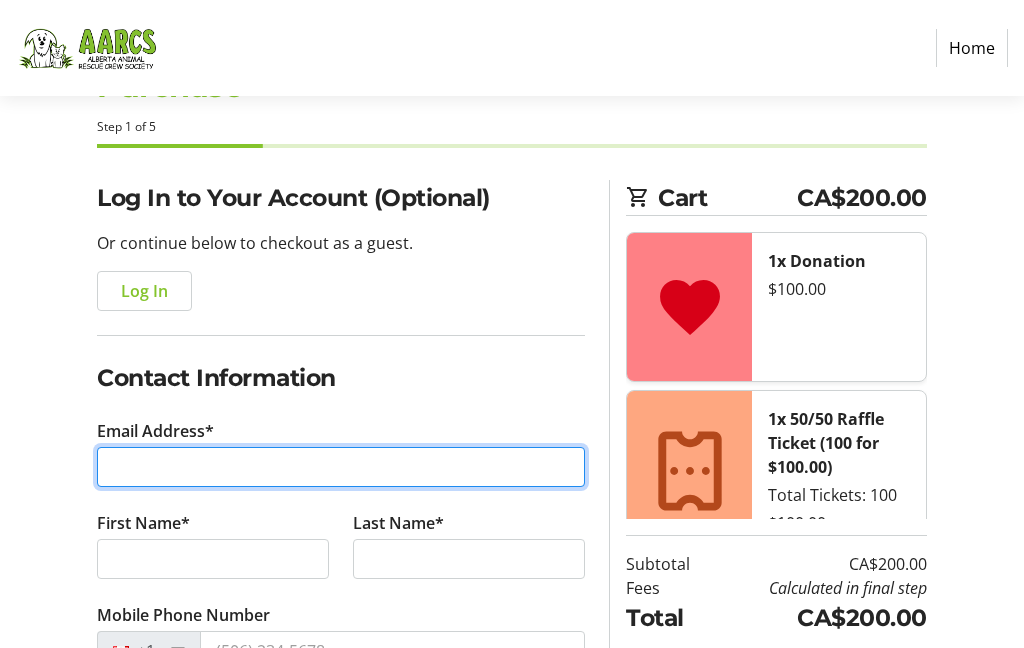 click on "Email Address*" at bounding box center [341, 467] 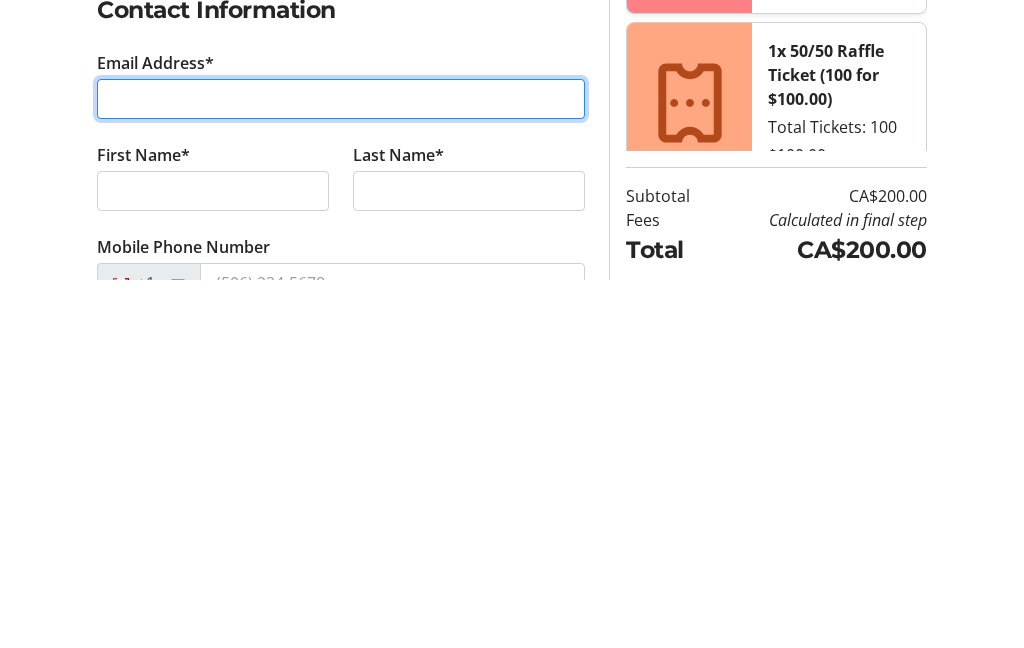 type on "[EMAIL]" 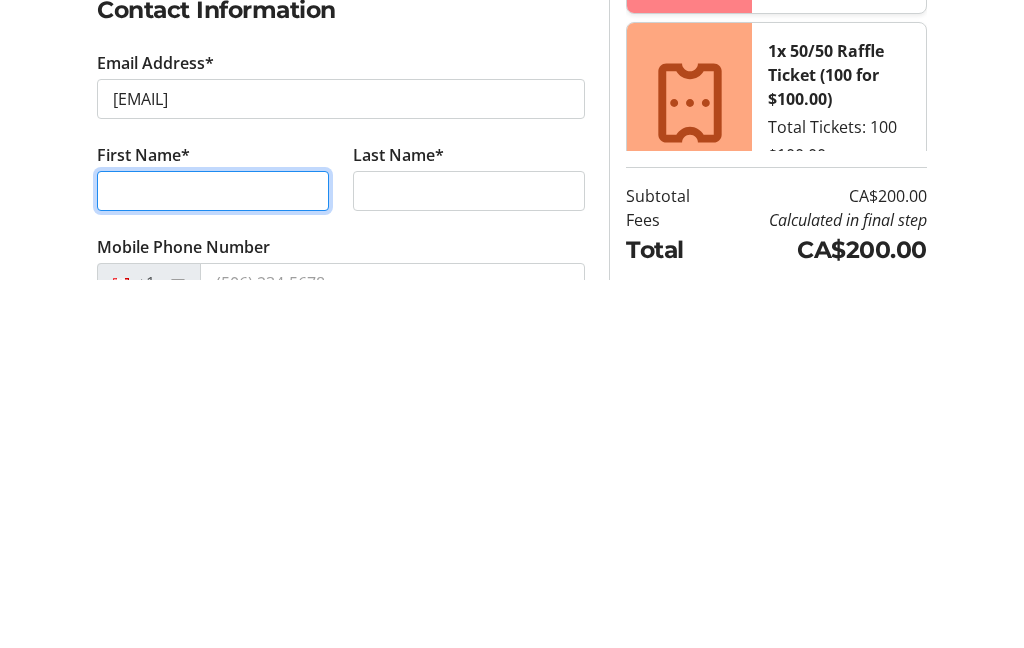 type on "[FIRST]" 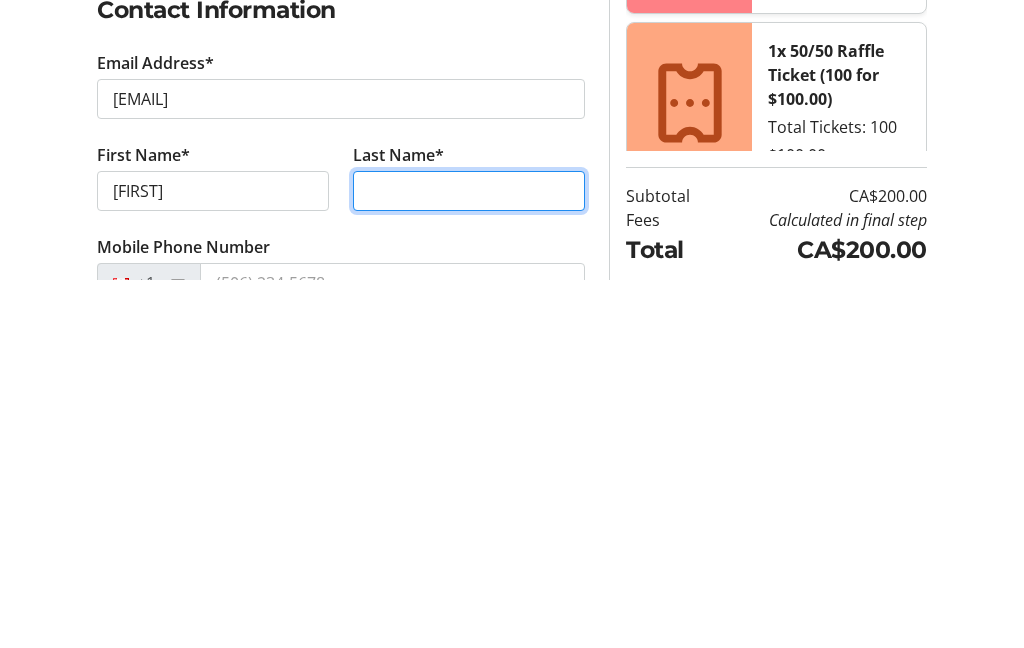type on "[LAST]" 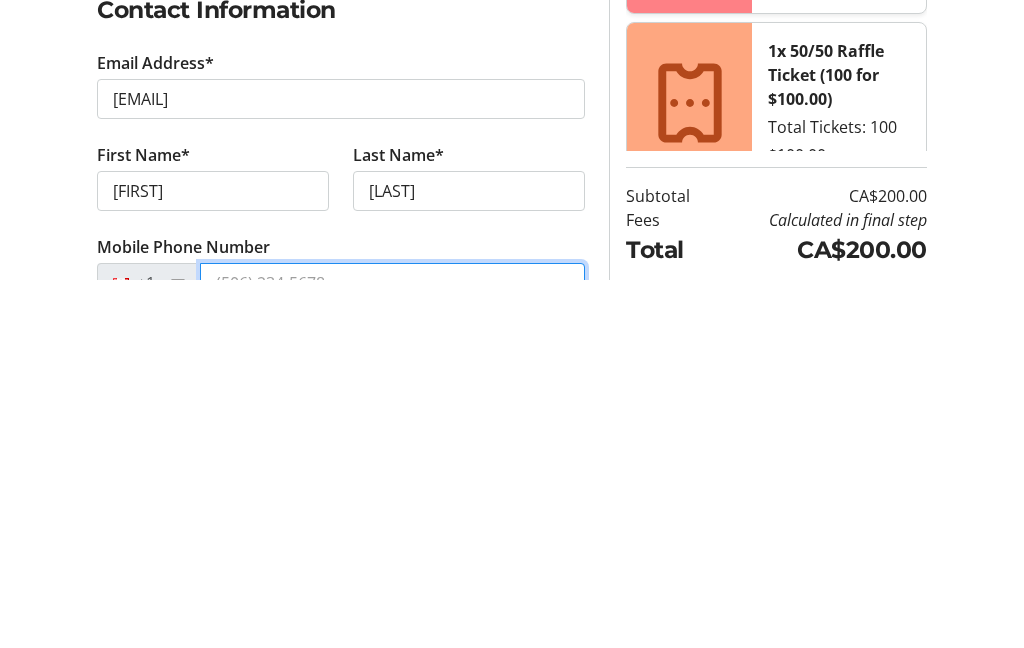type on "[PHONE]" 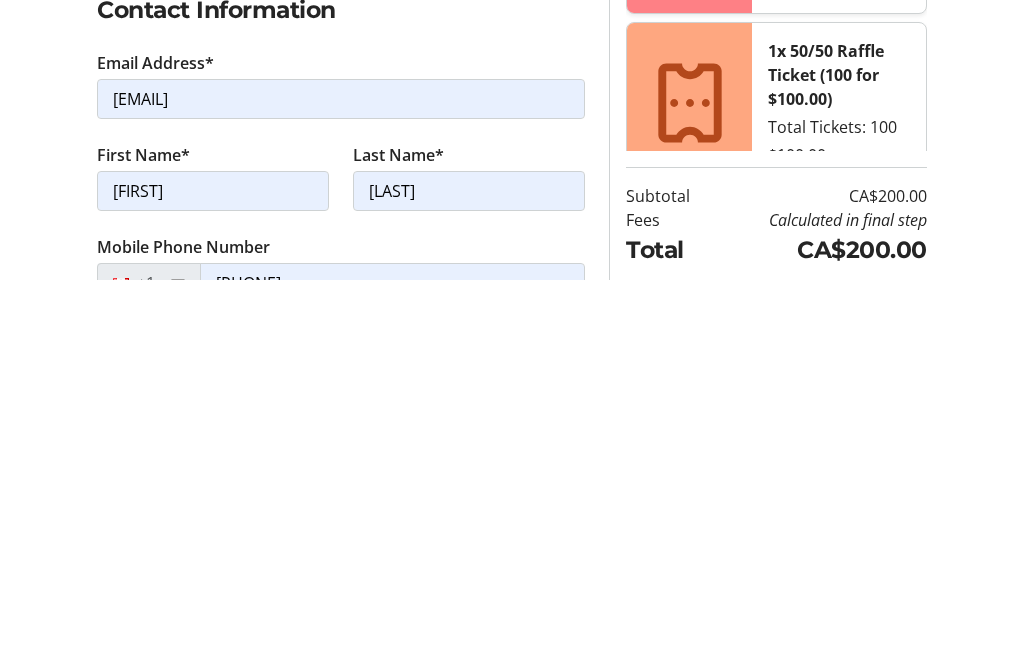 type on "[NUMBER] [STREET] [STREET]" 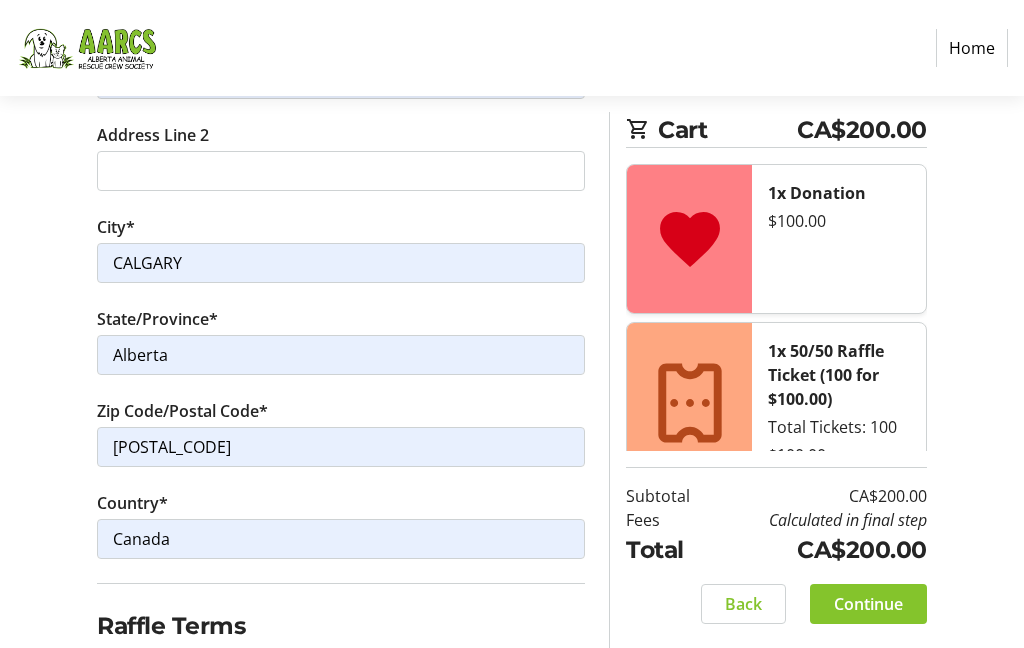 scroll, scrollTop: 925, scrollLeft: 0, axis: vertical 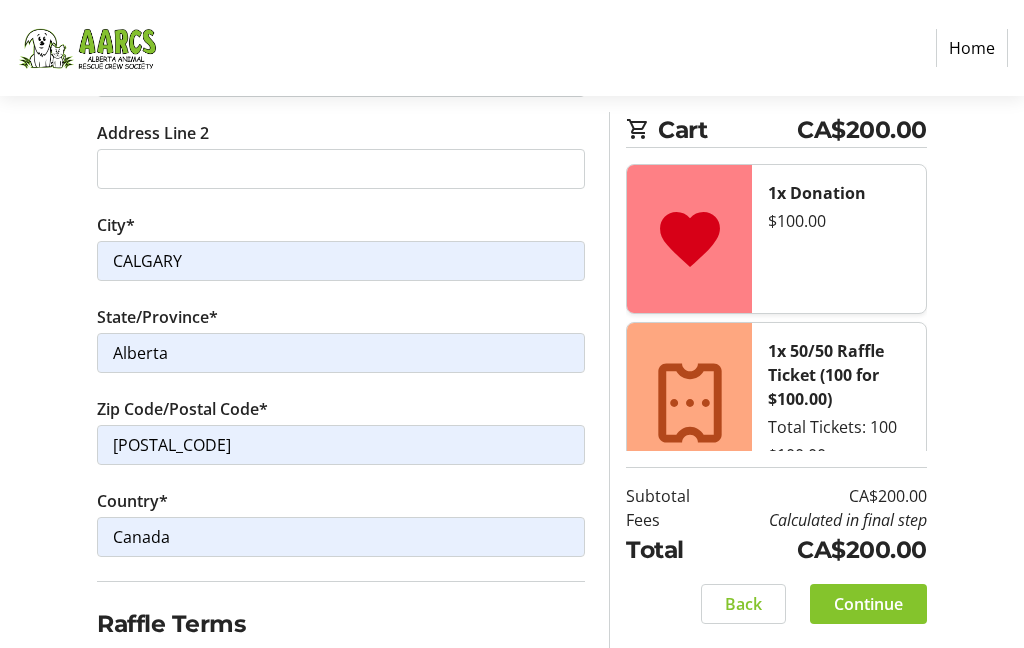 click on "I acknowledge that I am at least 18 years of age or older.*" at bounding box center [106, 669] 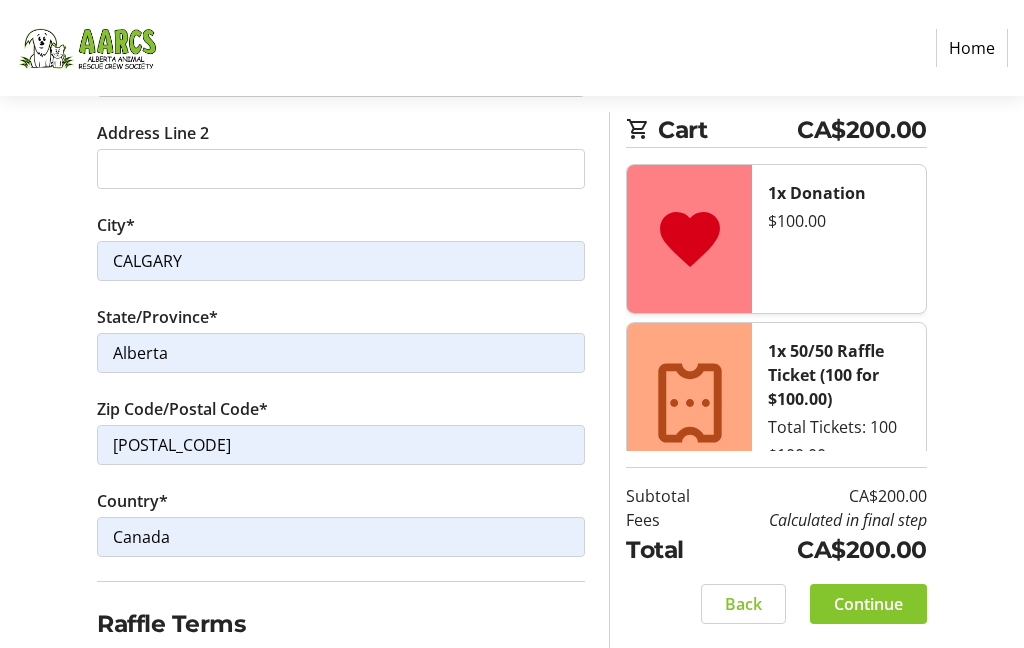 checkbox on "true" 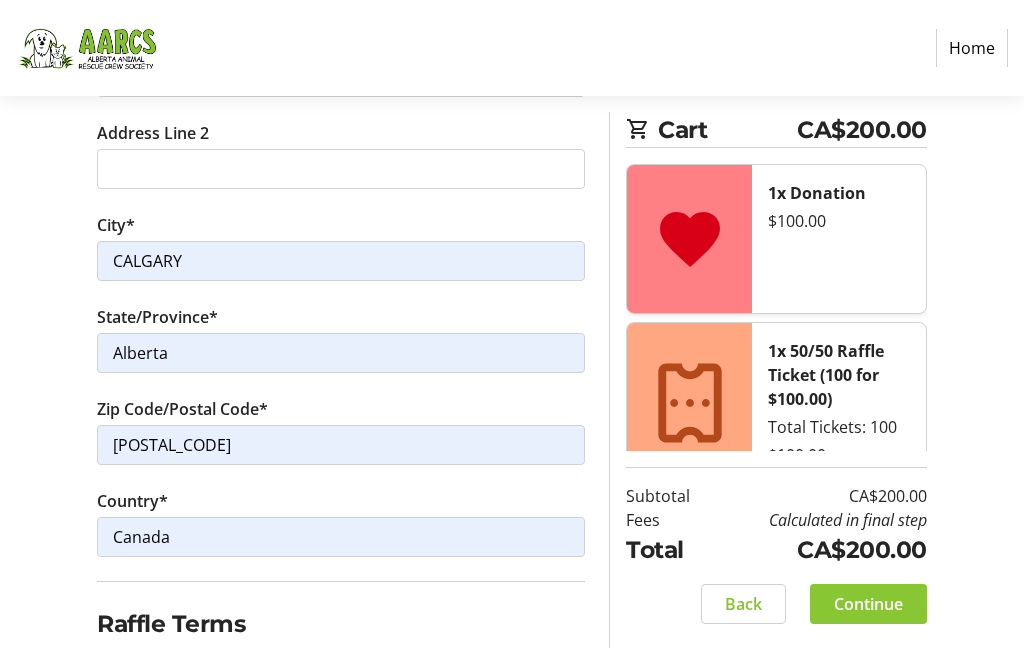 click on "Continue" 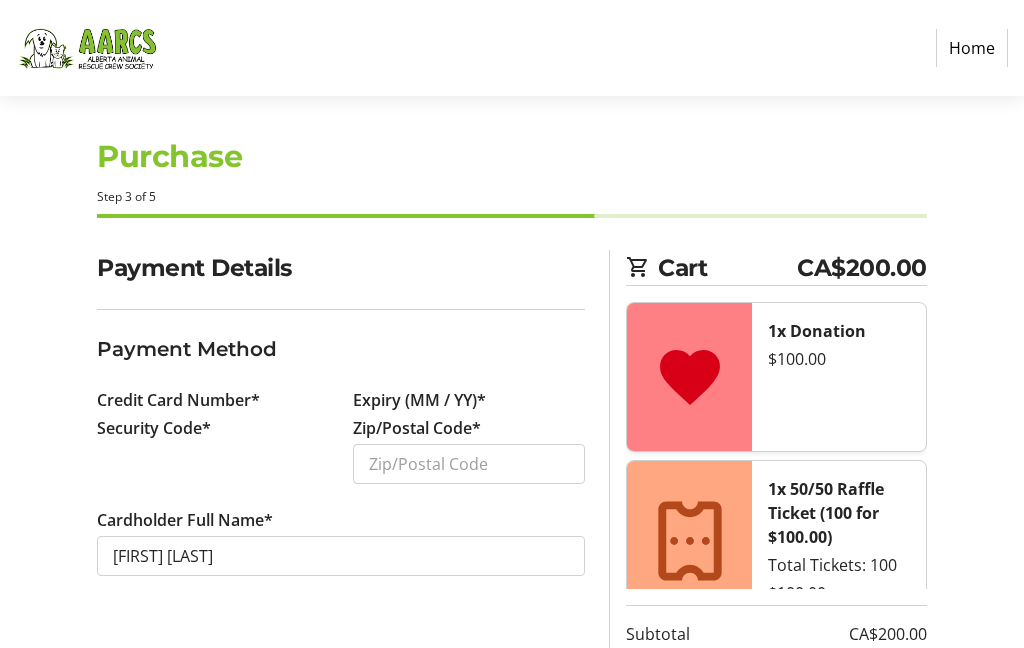scroll, scrollTop: 0, scrollLeft: 0, axis: both 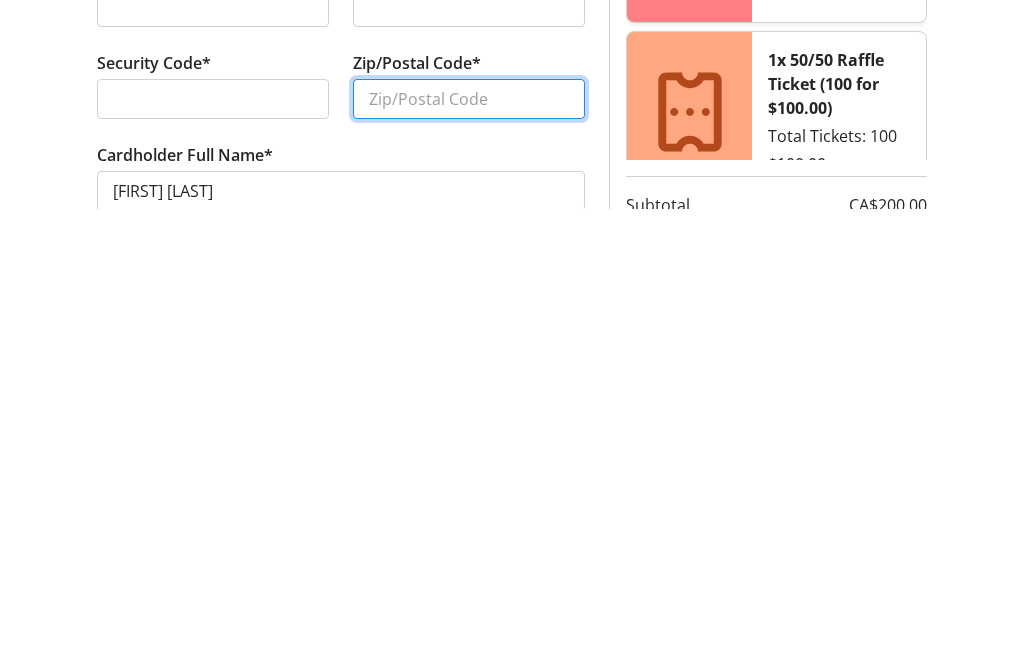 click on "Zip/Postal Code*" at bounding box center [469, 538] 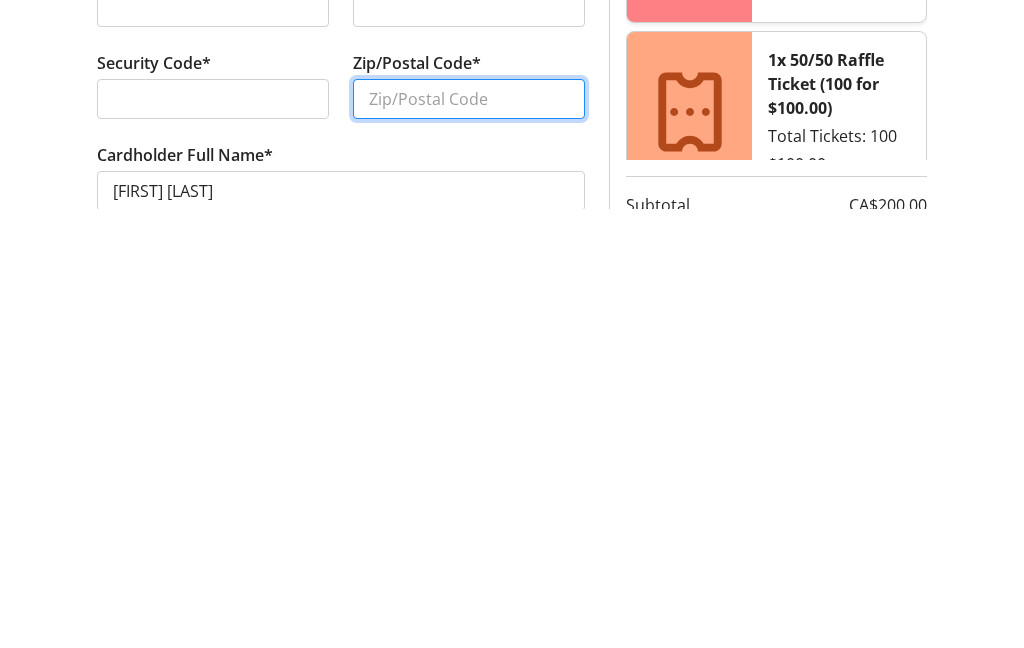 type on "[POSTAL_CODE]" 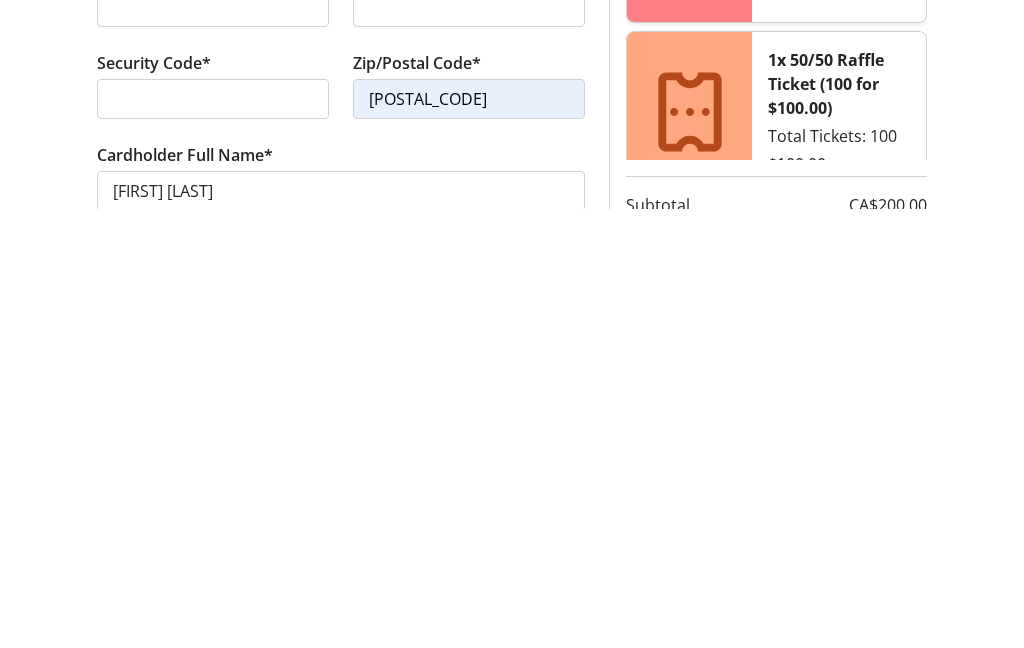 scroll, scrollTop: 179, scrollLeft: 0, axis: vertical 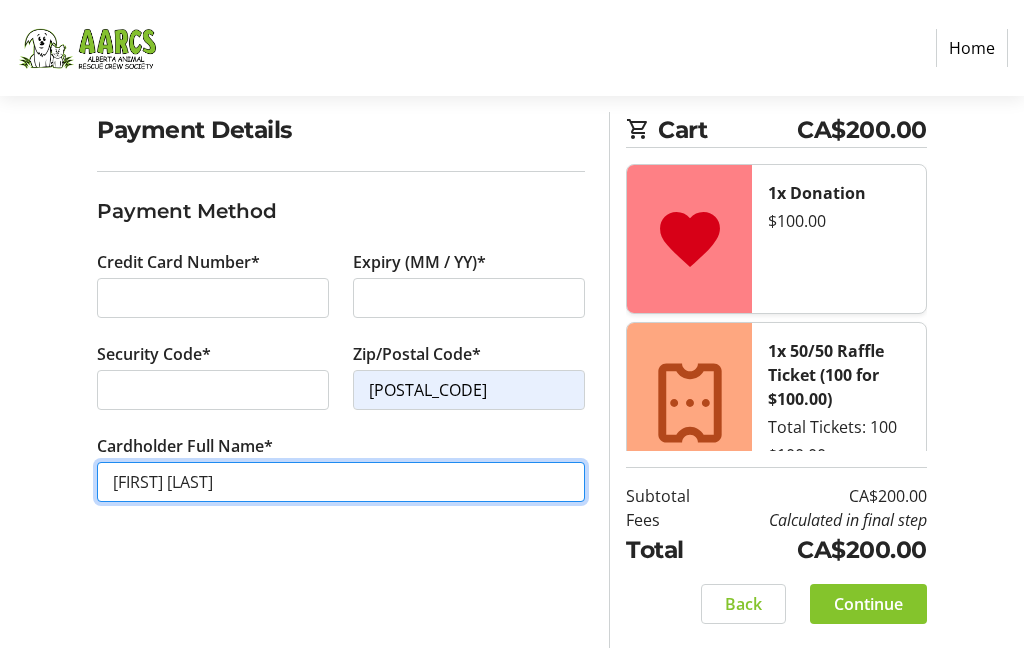 click on "[FIRST] [LAST]" at bounding box center (341, 482) 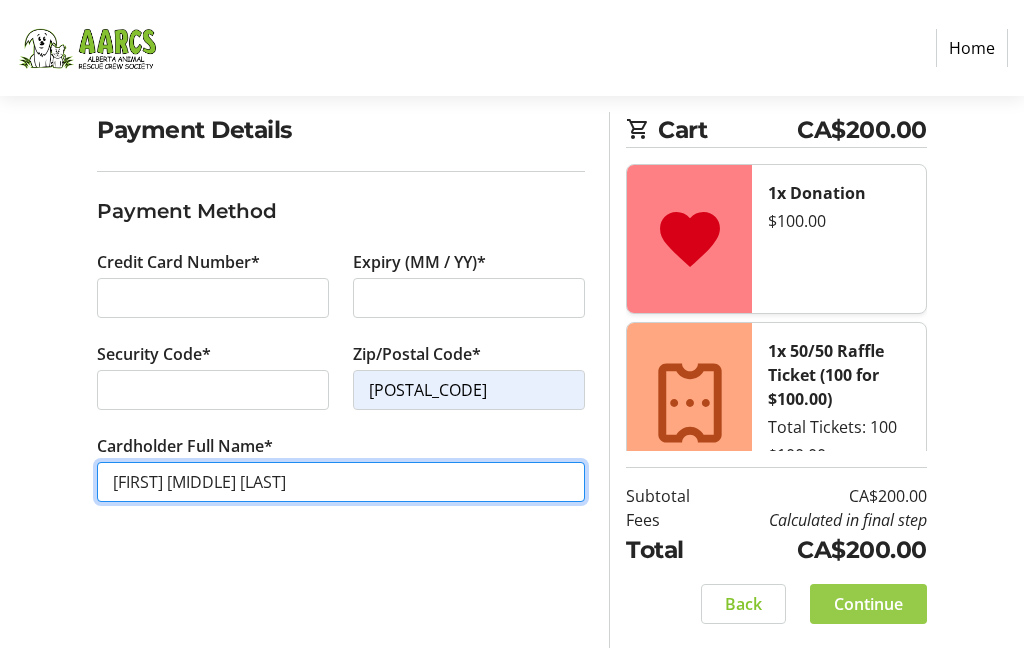 type on "[FIRST] [MIDDLE] [LAST]" 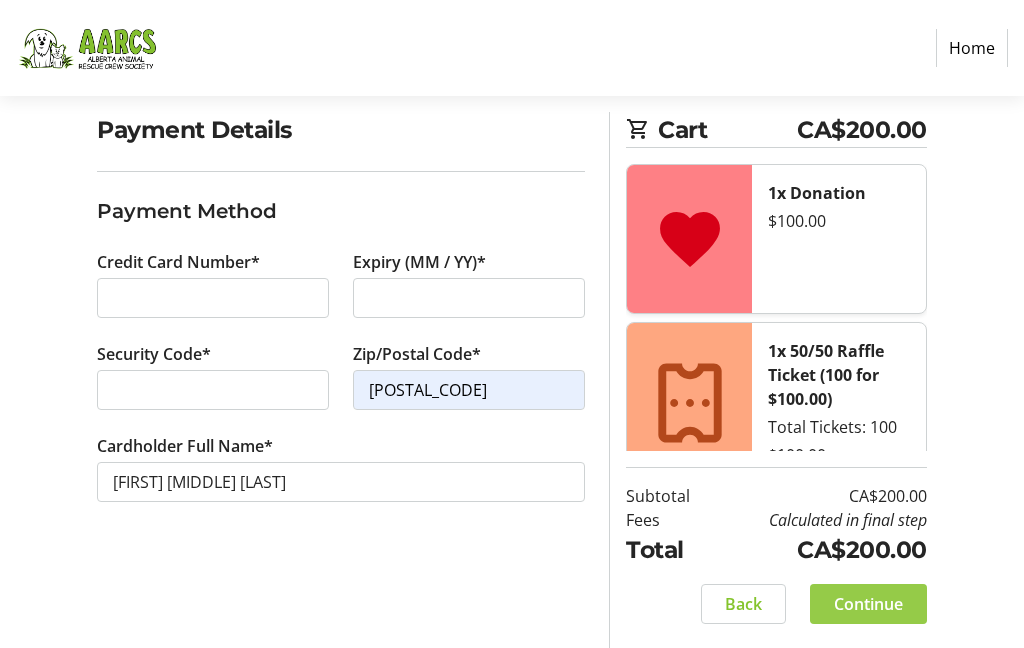 click on "Continue" 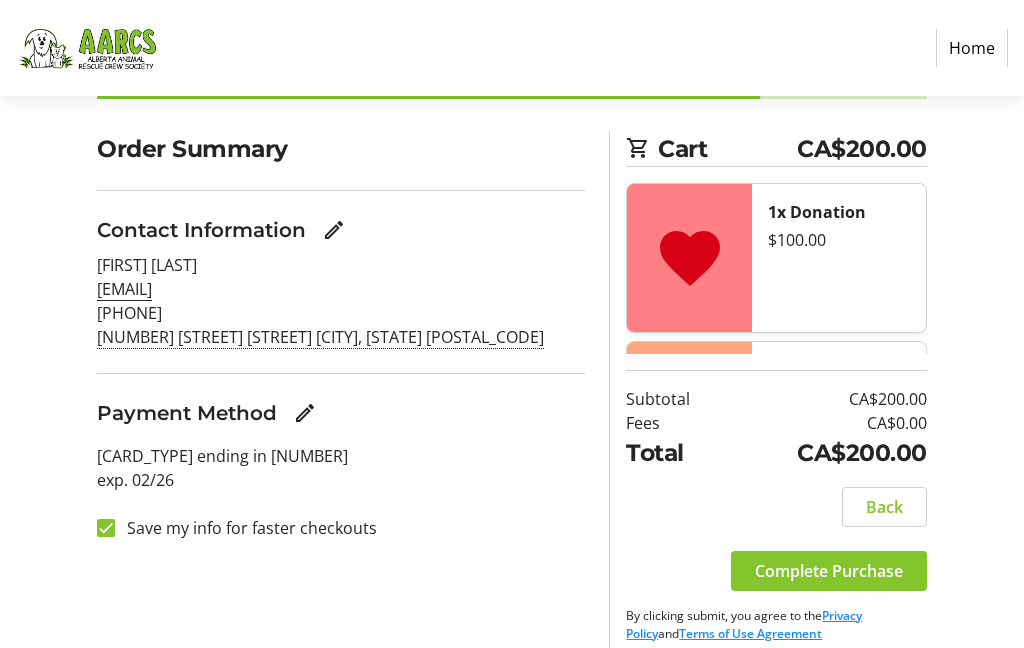 scroll, scrollTop: 147, scrollLeft: 0, axis: vertical 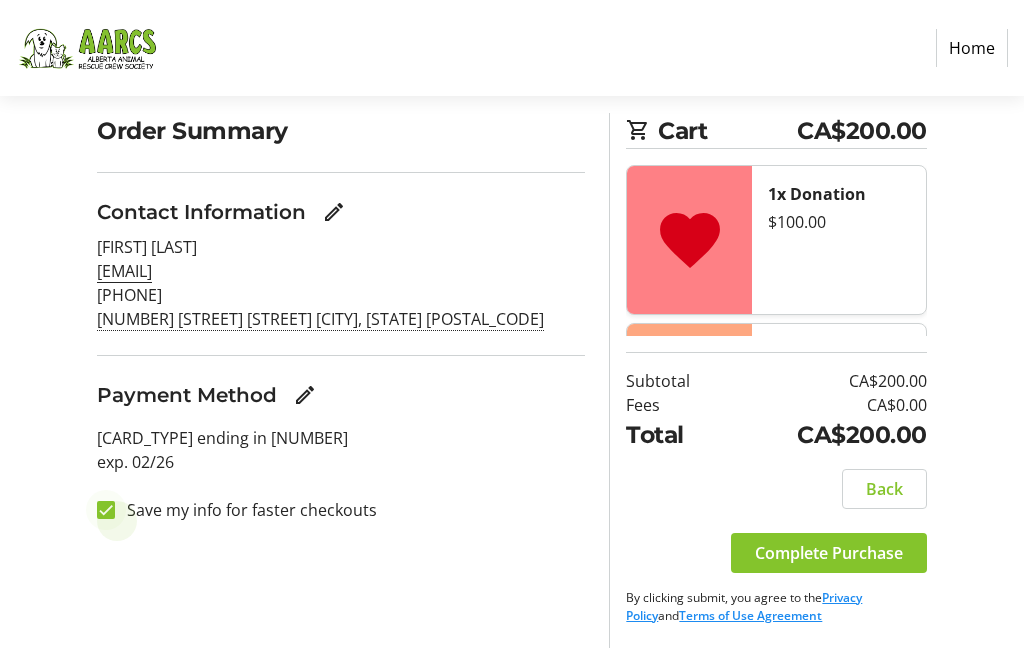 click at bounding box center (106, 510) 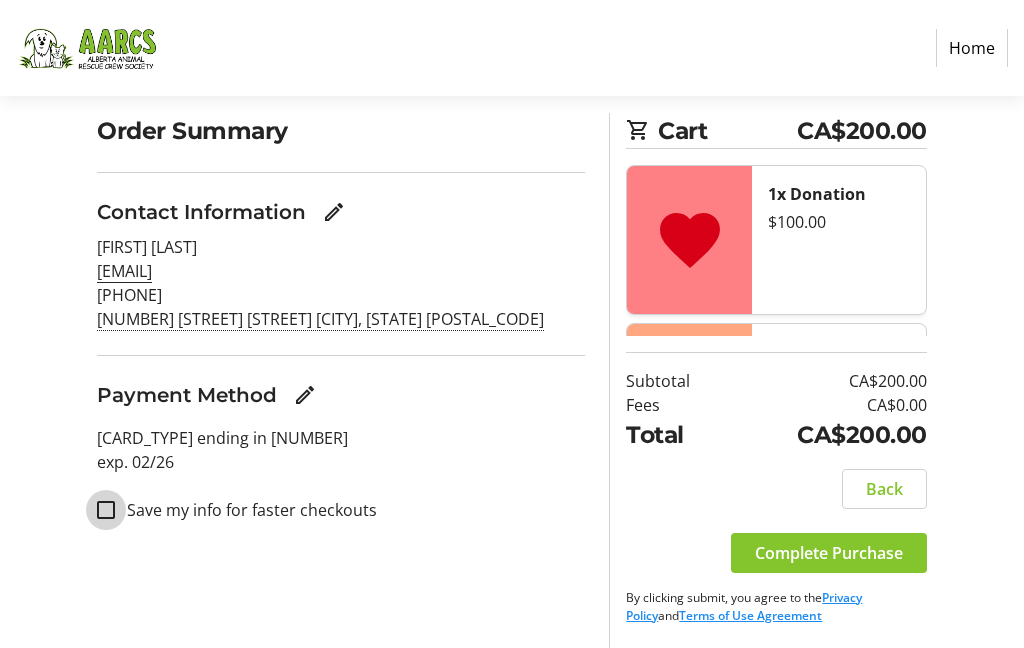 checkbox on "false" 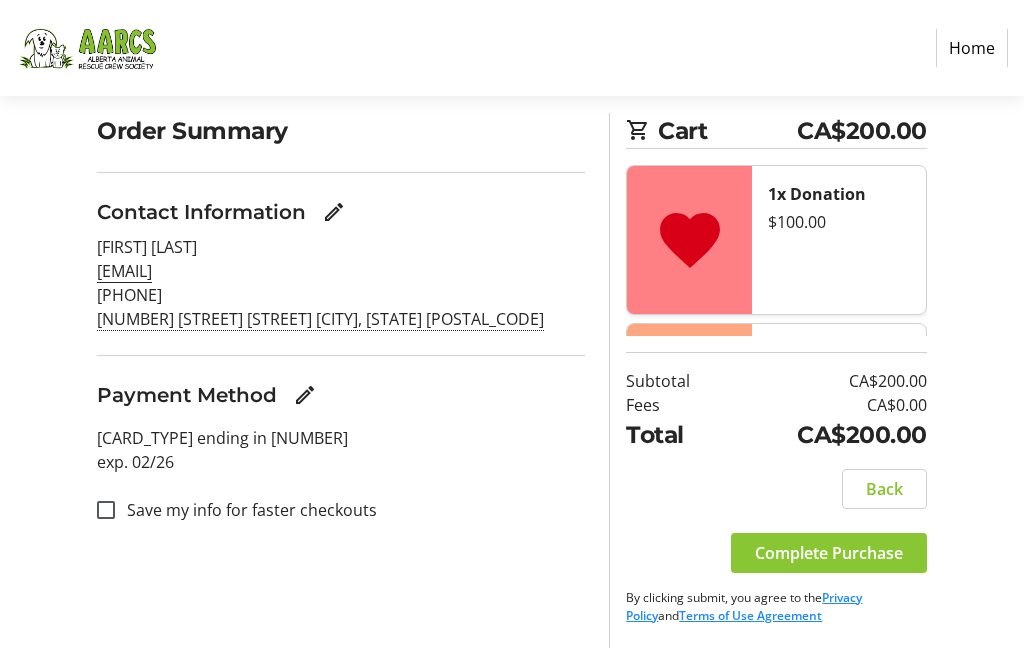 click on "Complete Purchase" 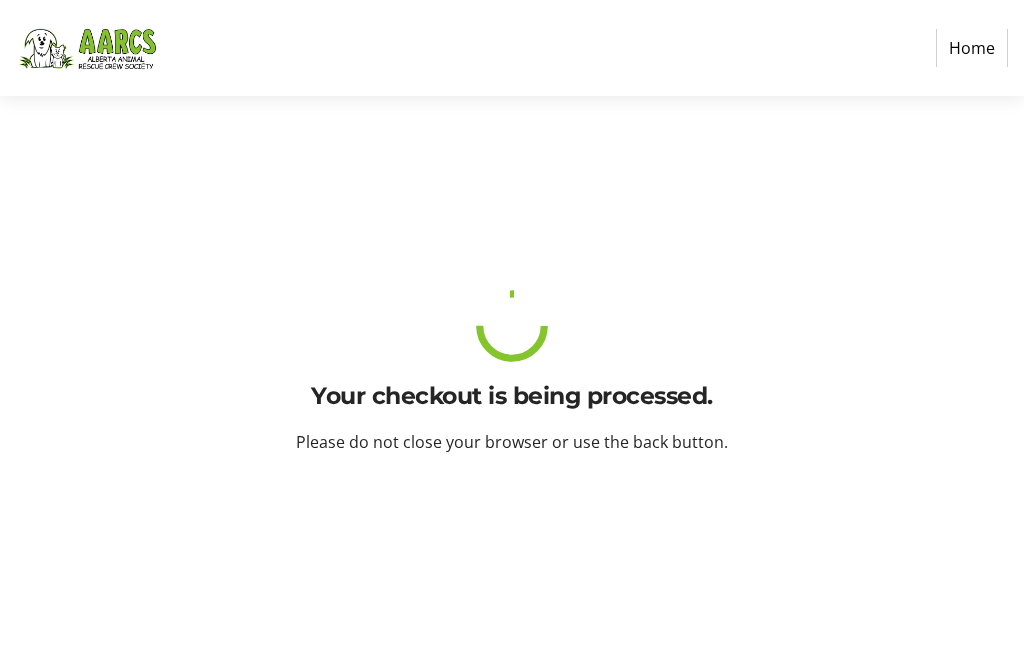 scroll, scrollTop: 80, scrollLeft: 0, axis: vertical 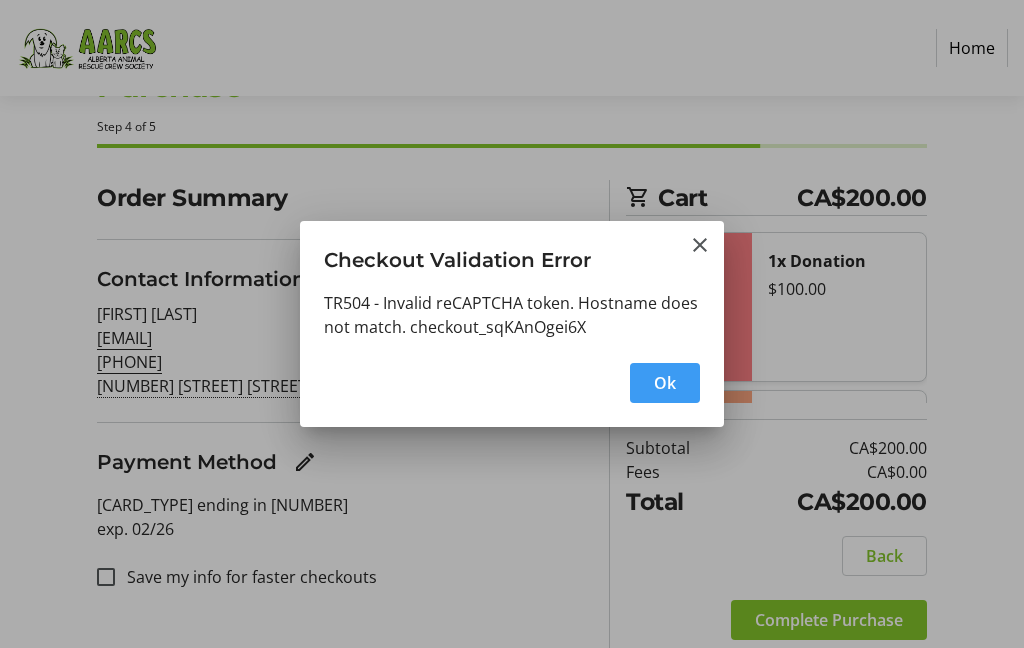 click on "Ok" at bounding box center (665, 383) 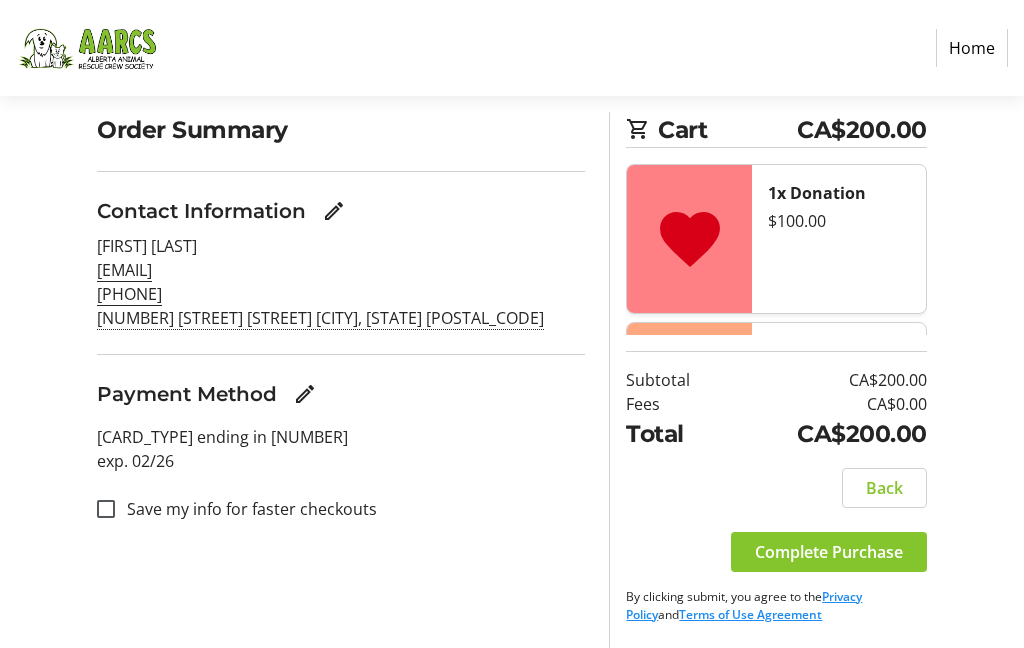 scroll, scrollTop: 225, scrollLeft: 0, axis: vertical 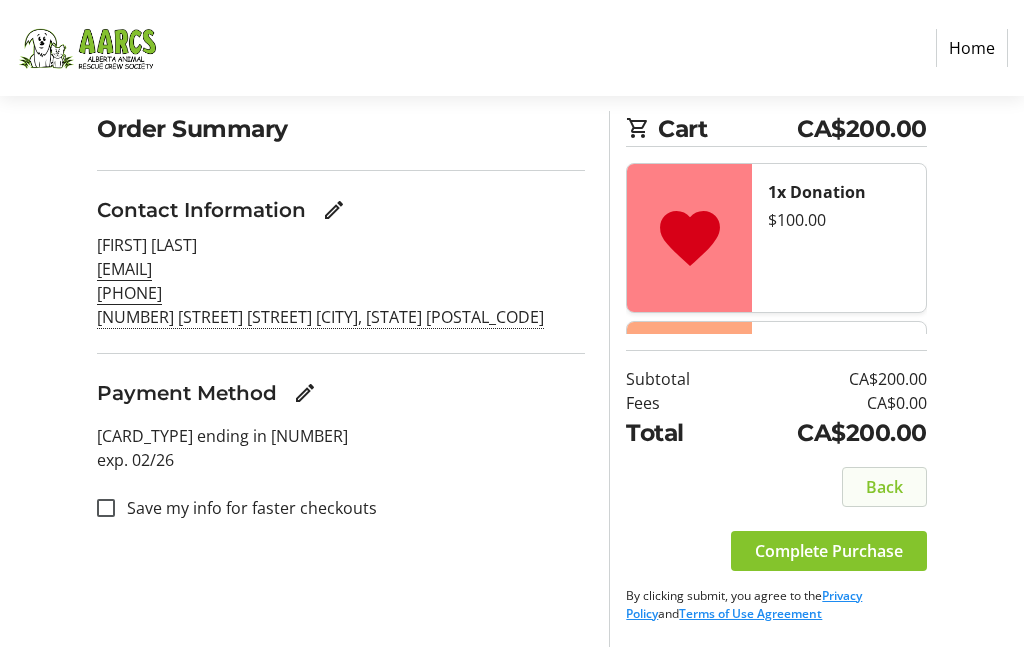 click 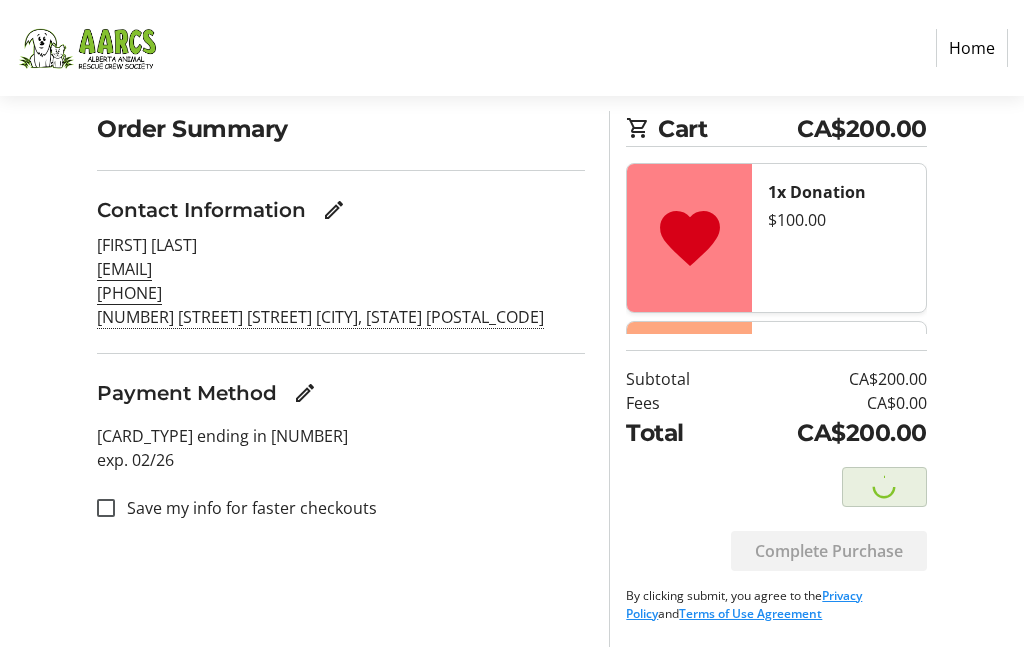 scroll, scrollTop: 226, scrollLeft: 0, axis: vertical 